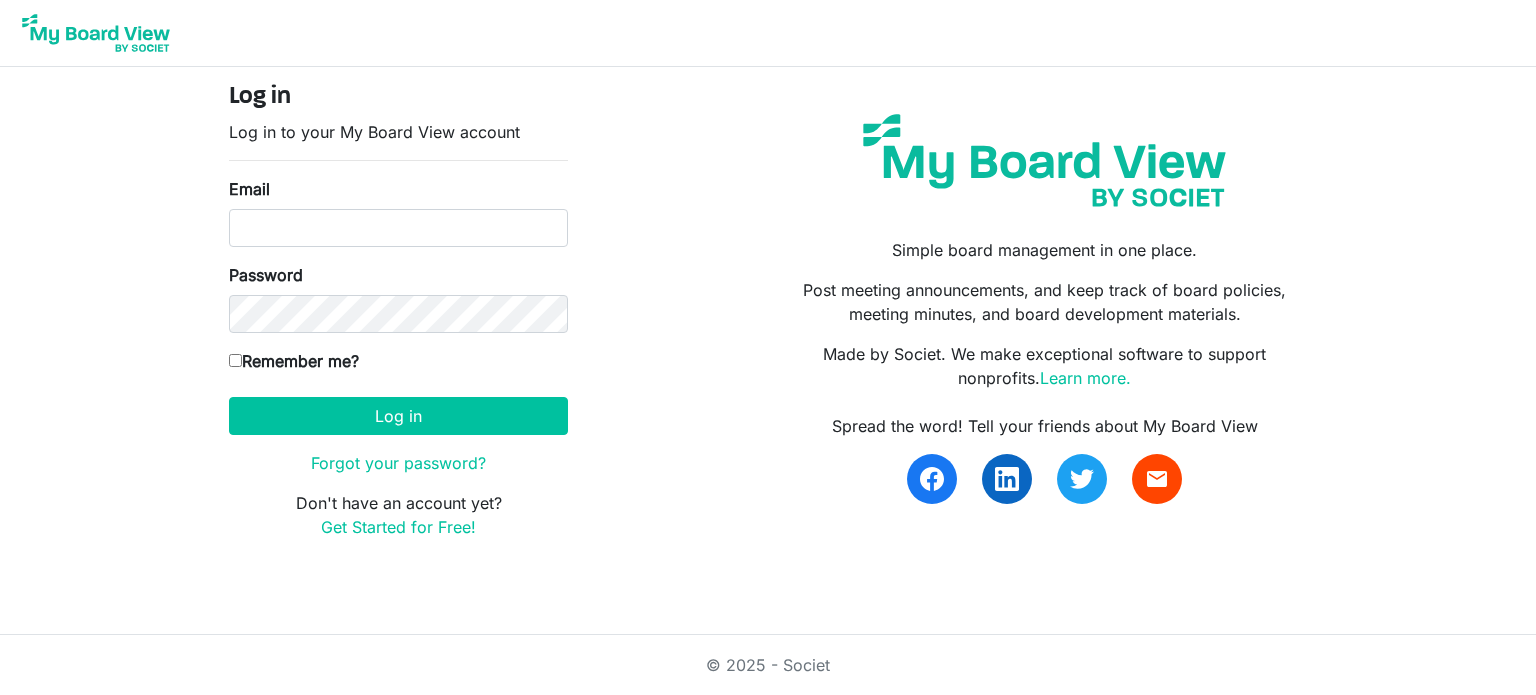 scroll, scrollTop: 0, scrollLeft: 0, axis: both 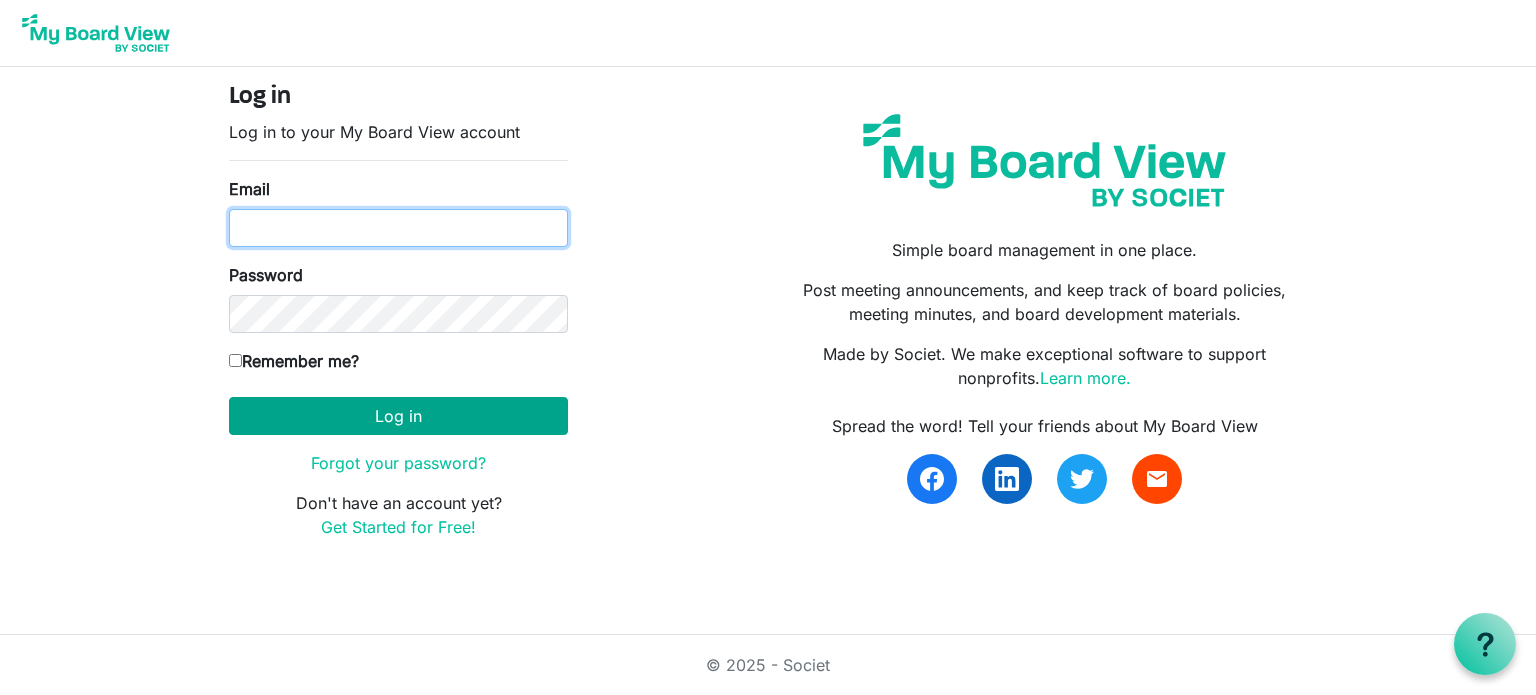 type on "[USERNAME]@example.com" 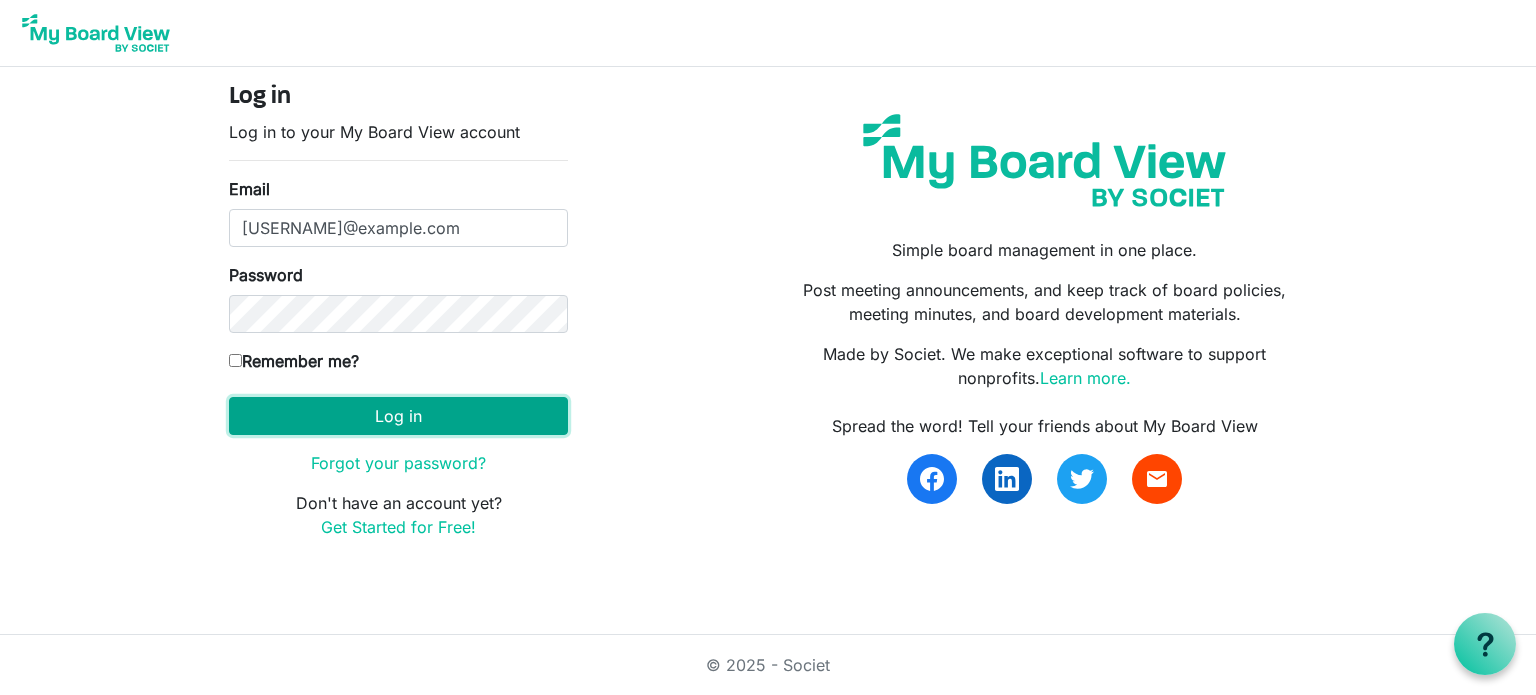 click on "Log in" at bounding box center [398, 416] 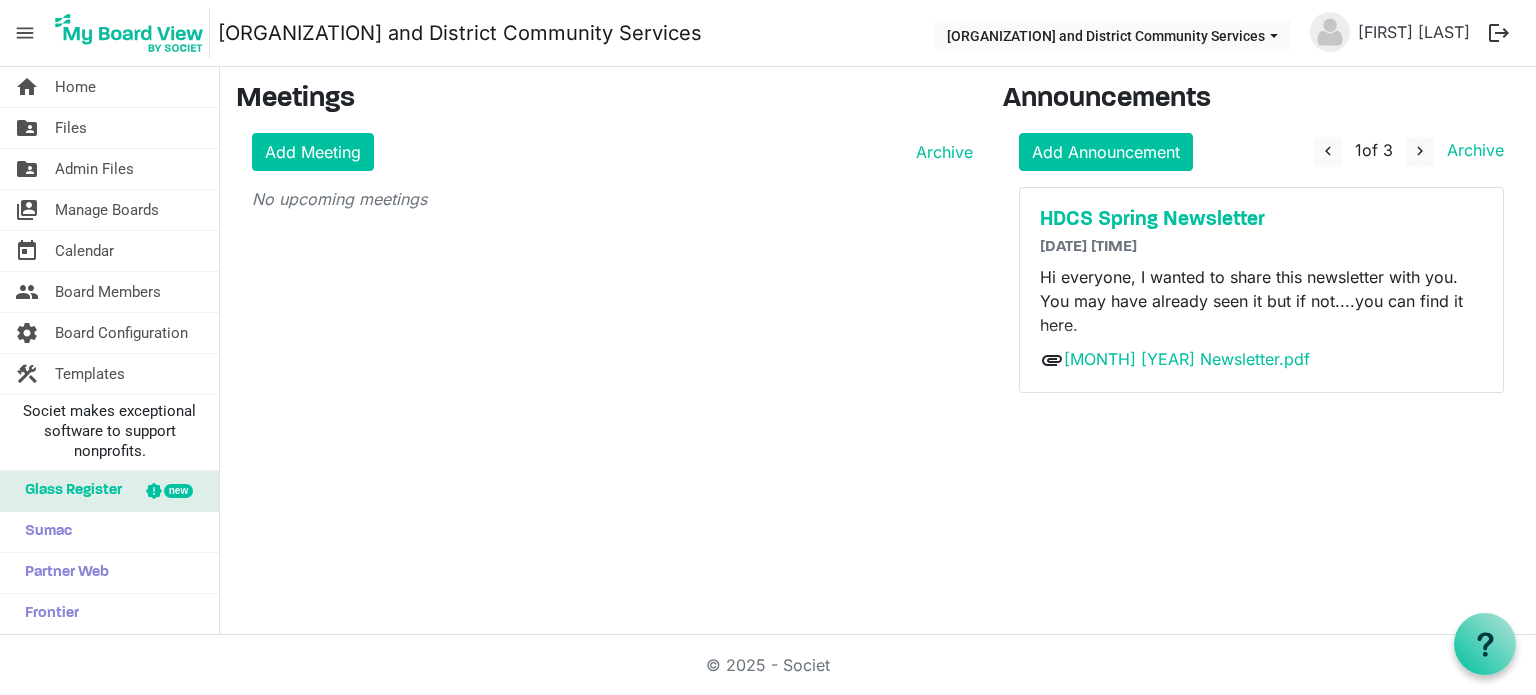 scroll, scrollTop: 0, scrollLeft: 0, axis: both 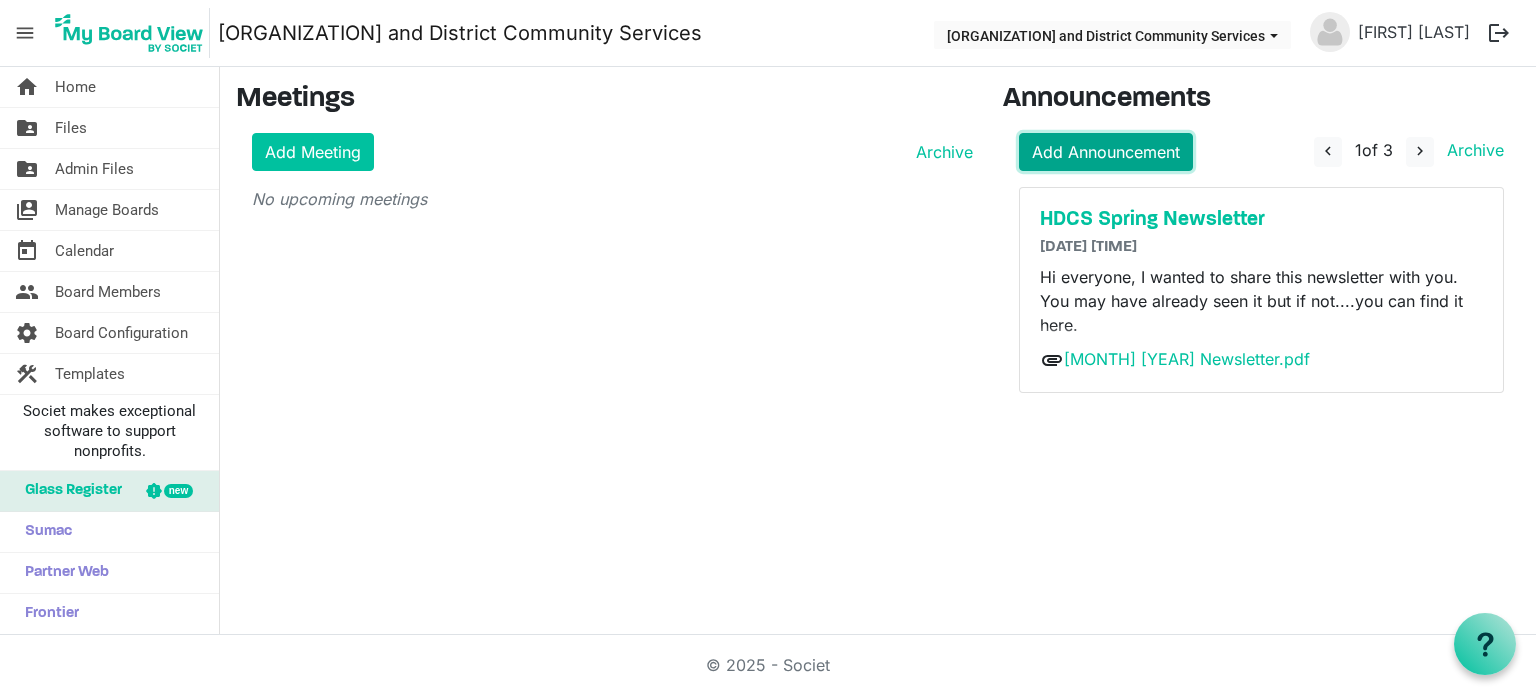 click on "Add Announcement" at bounding box center [1106, 152] 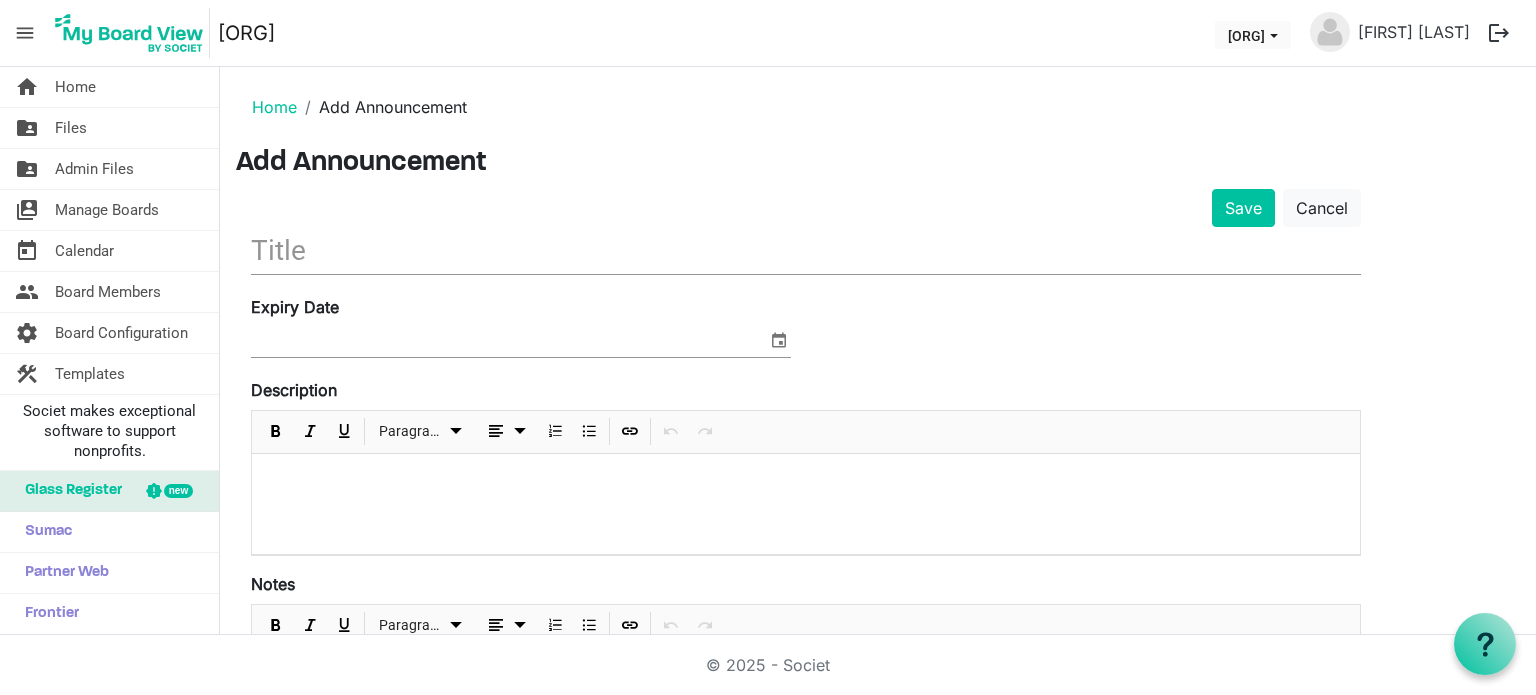 scroll, scrollTop: 0, scrollLeft: 0, axis: both 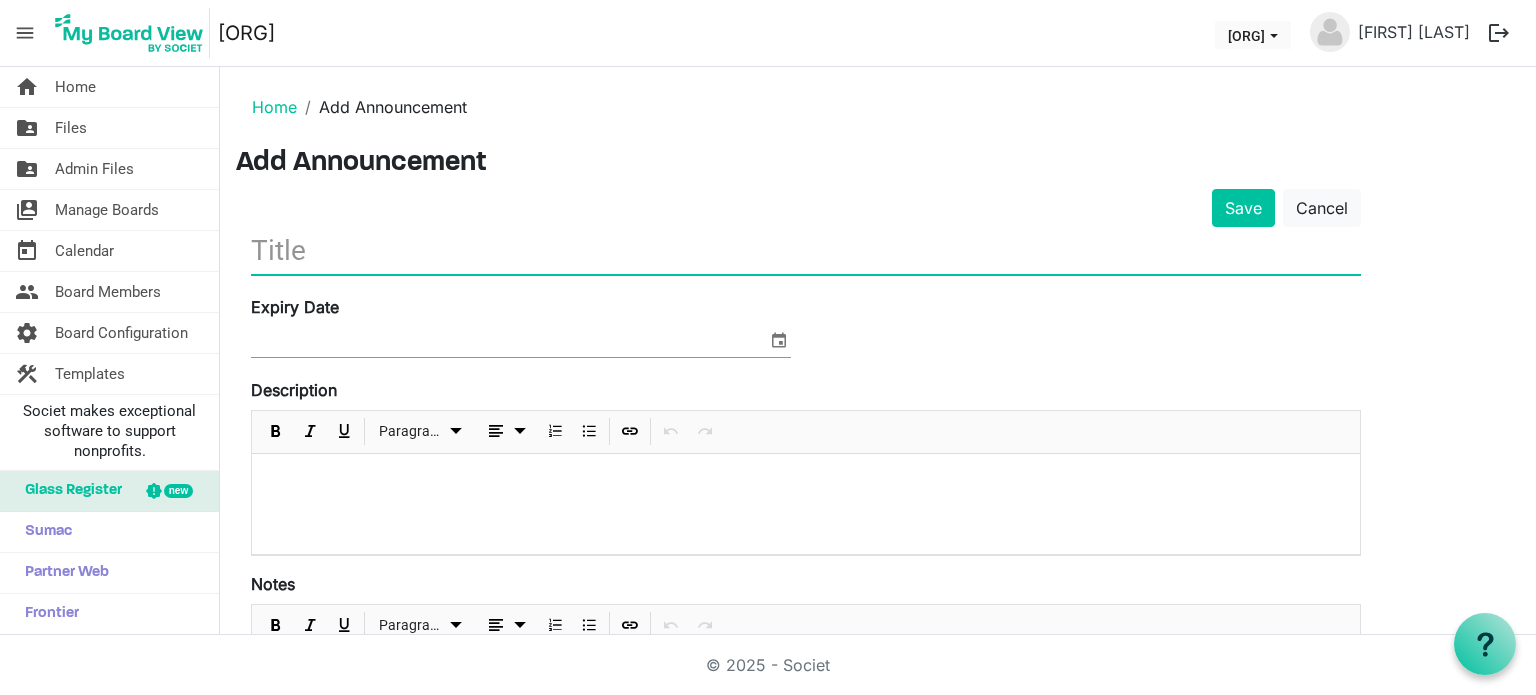click at bounding box center (806, 250) 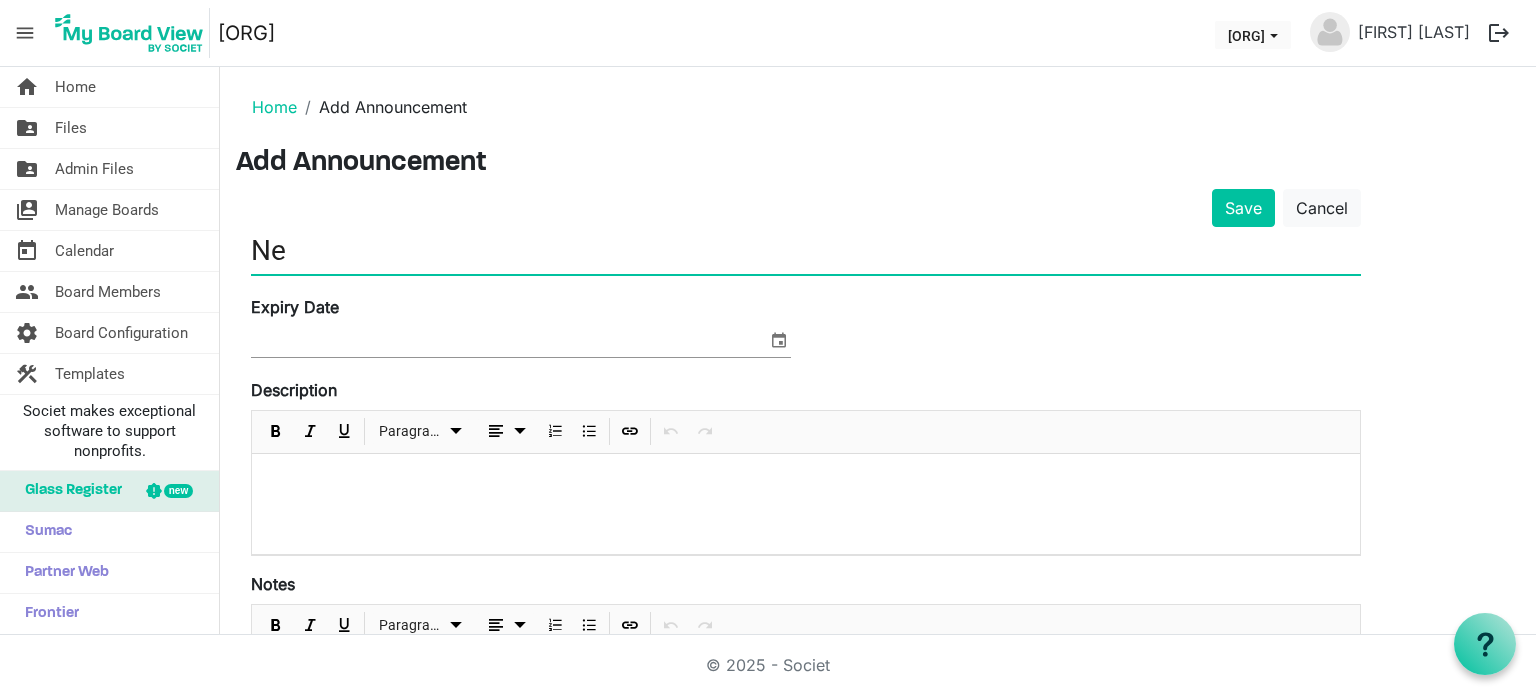 type on "N" 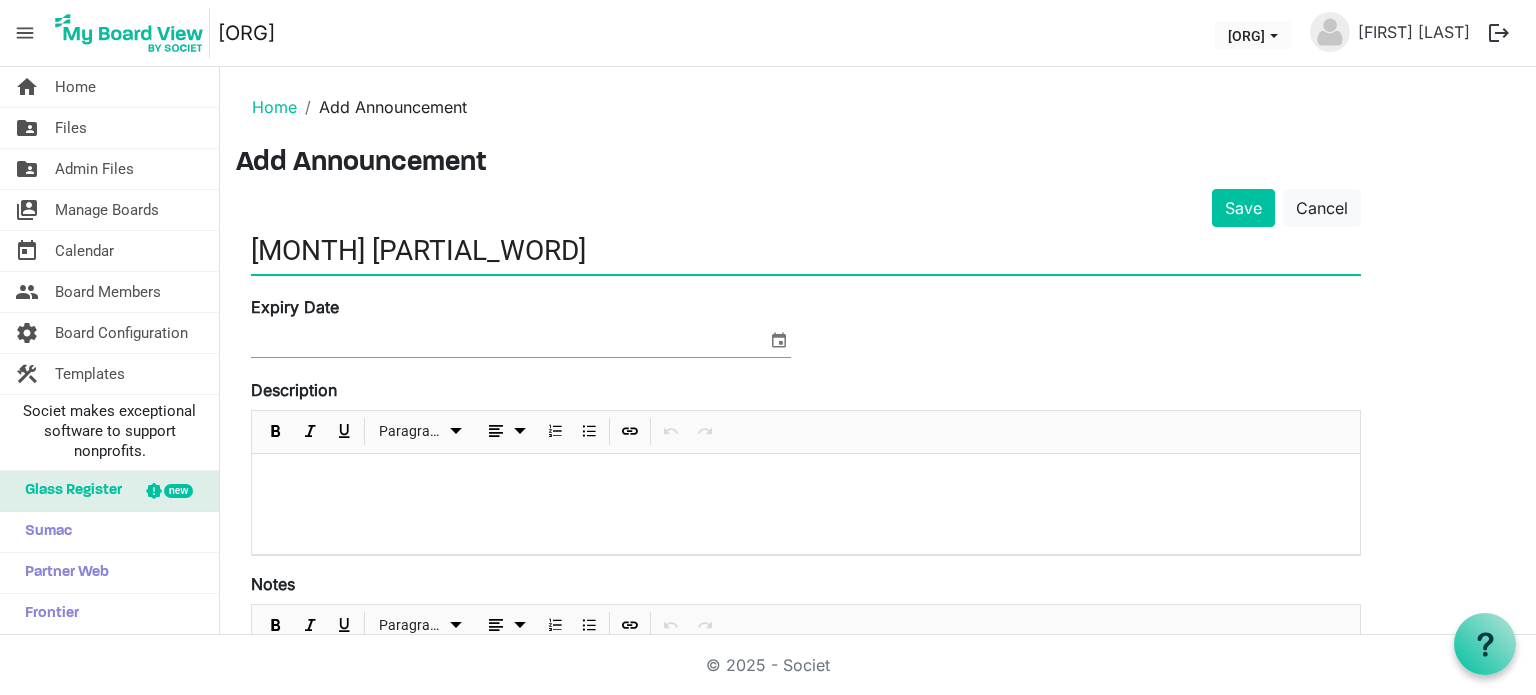 type on "September Board Meeting" 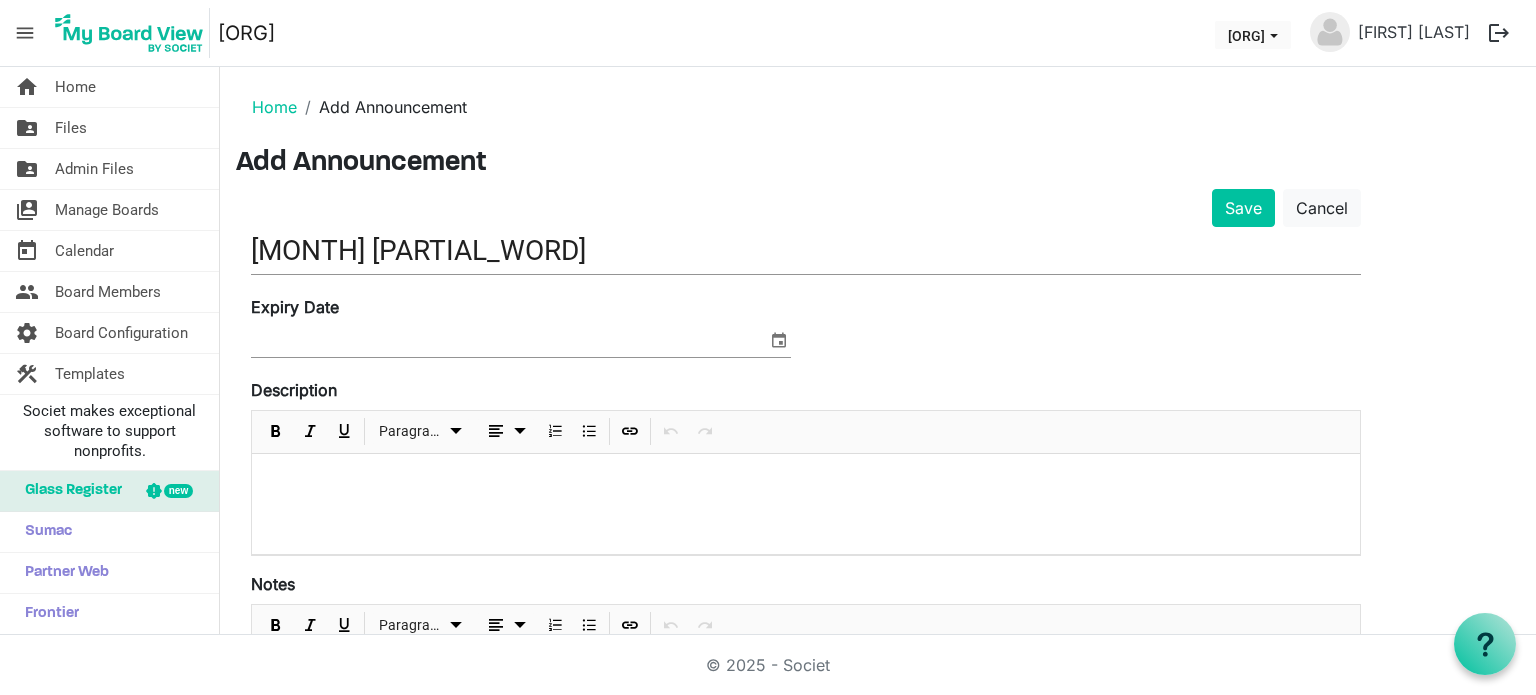 type 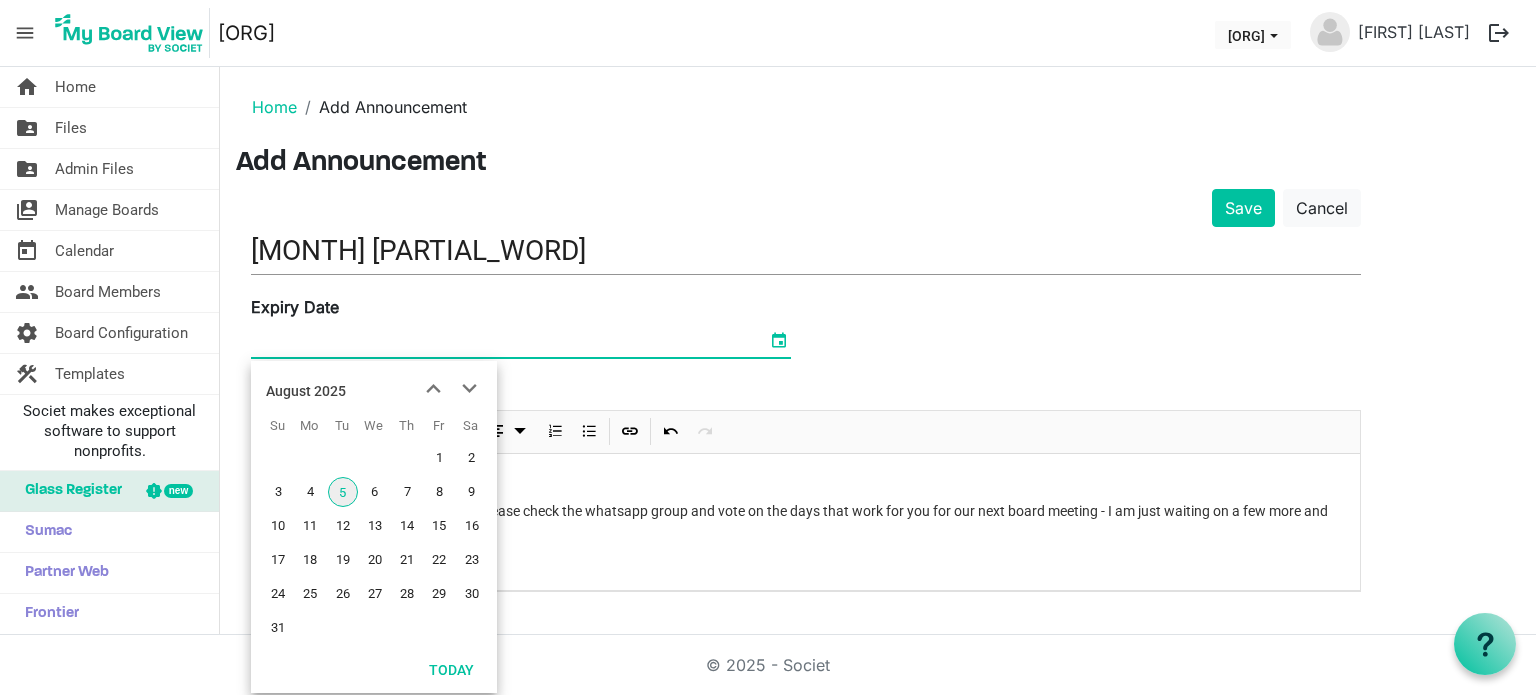 click at bounding box center (779, 340) 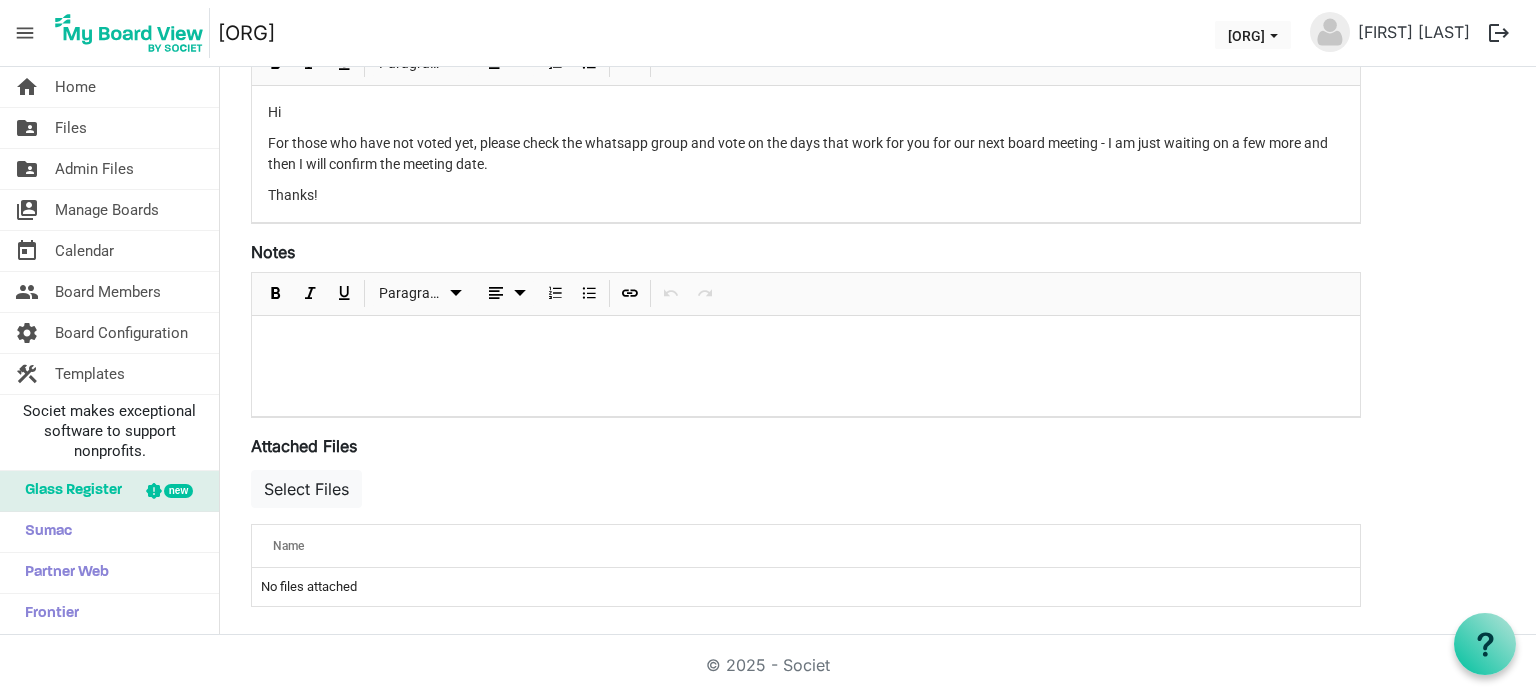 scroll, scrollTop: 0, scrollLeft: 0, axis: both 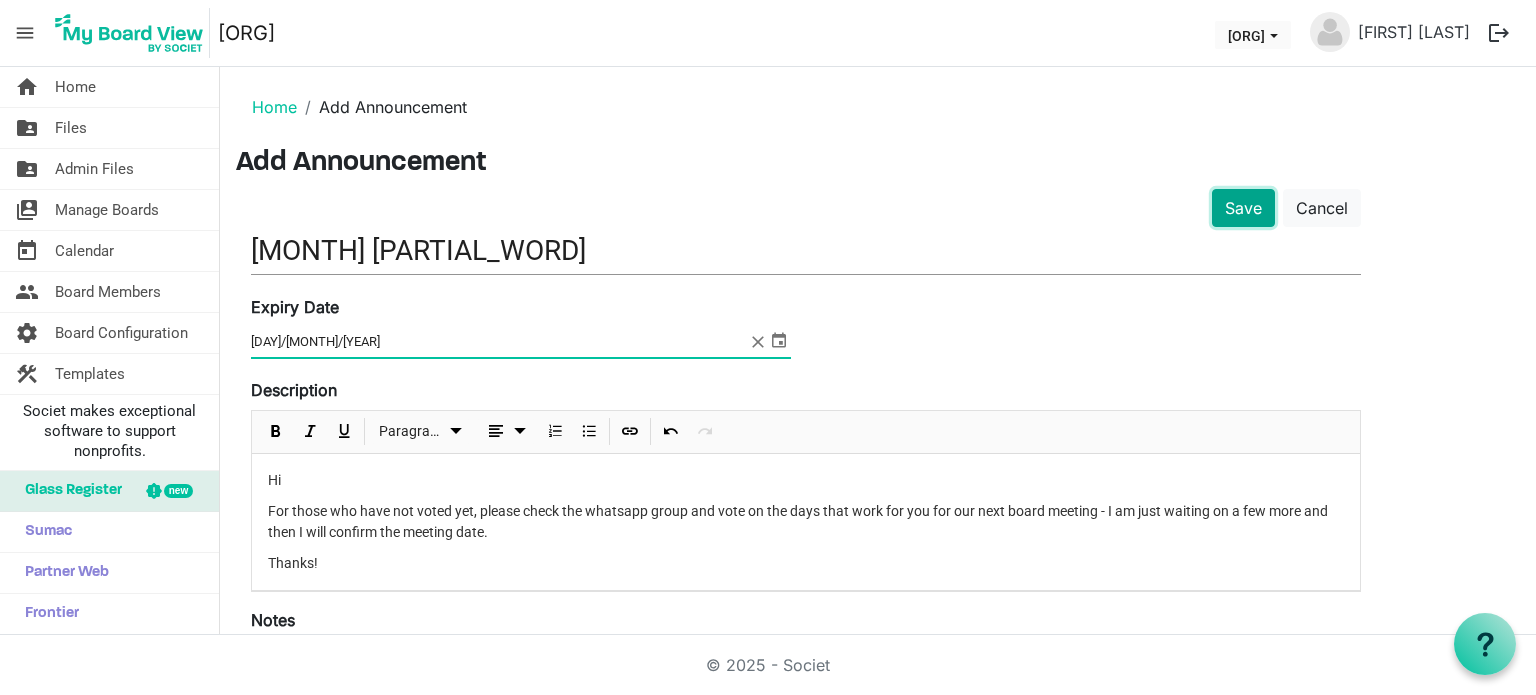click on "Save" at bounding box center (1243, 208) 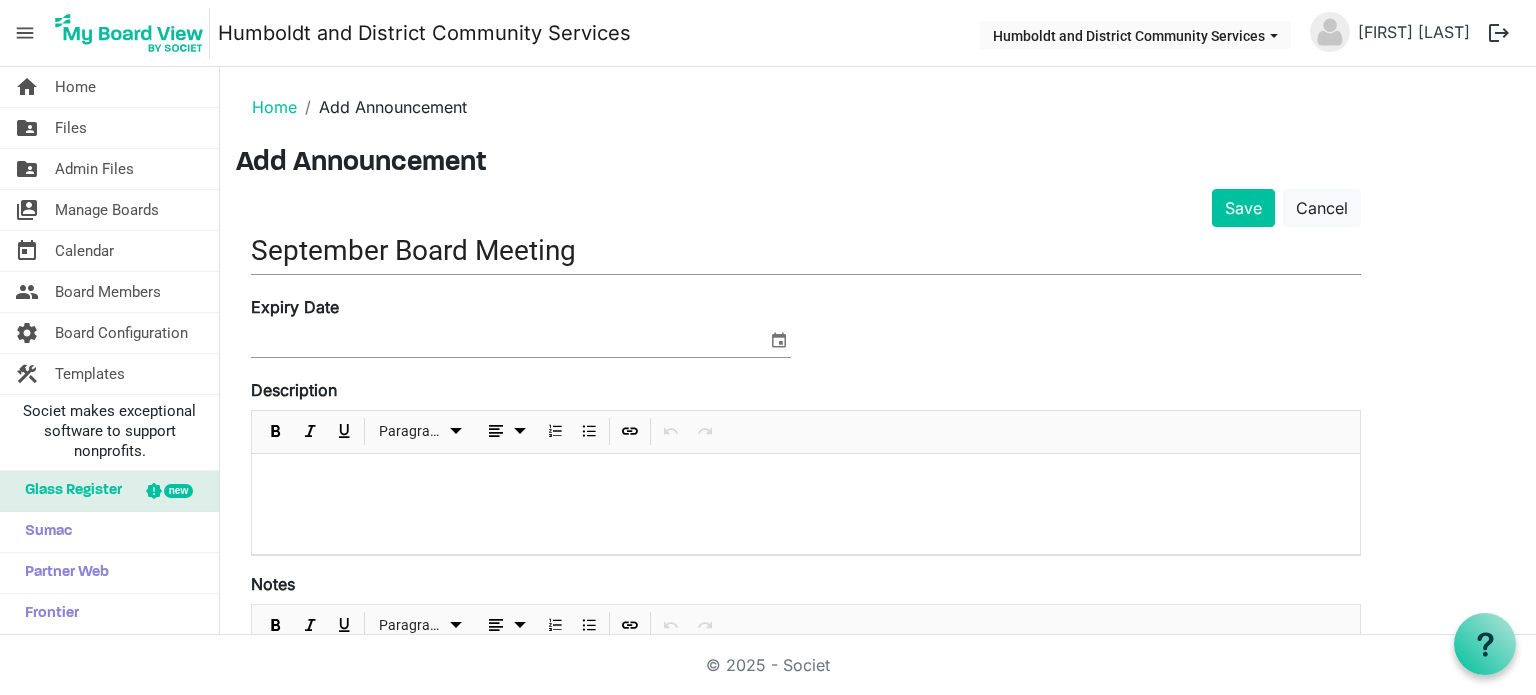 scroll, scrollTop: 0, scrollLeft: 0, axis: both 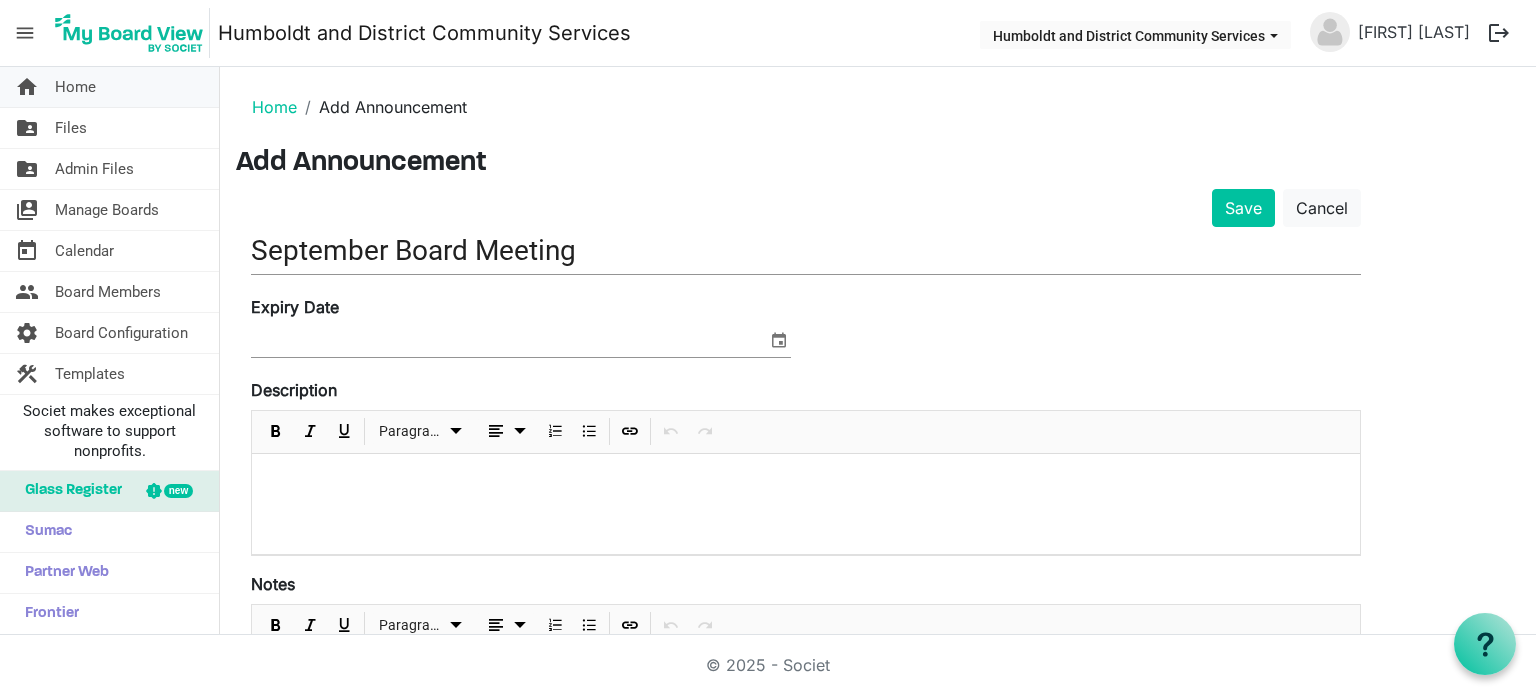 click on "Home" at bounding box center (75, 87) 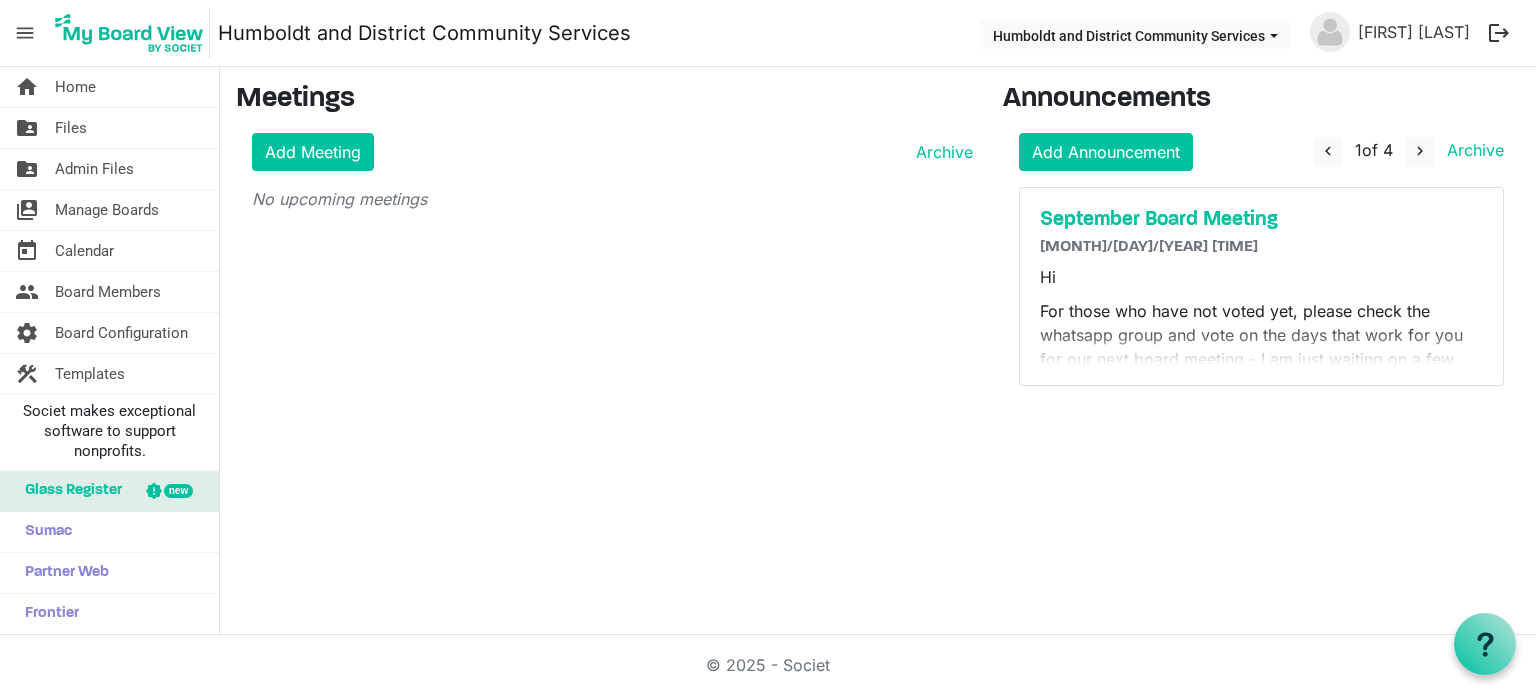 scroll, scrollTop: 0, scrollLeft: 0, axis: both 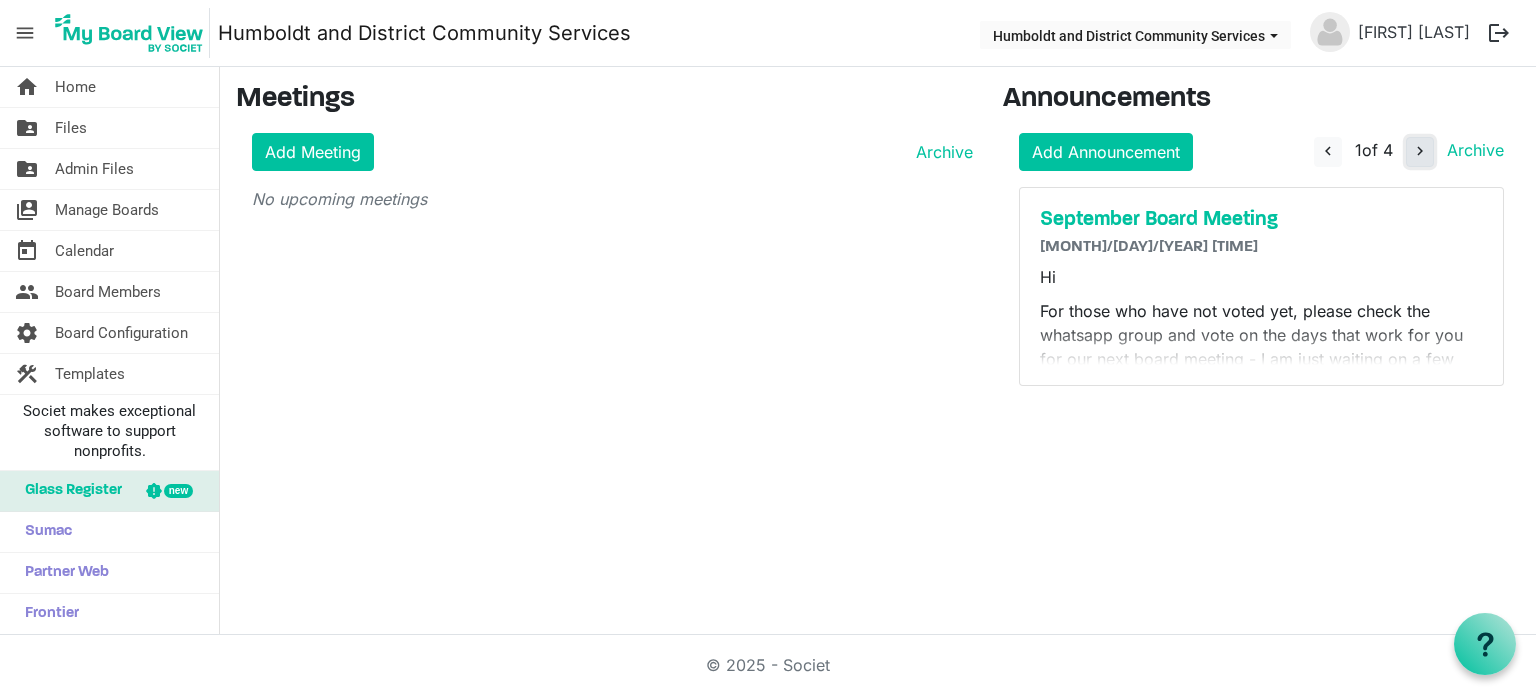 click on "navigate_next" at bounding box center (1420, 151) 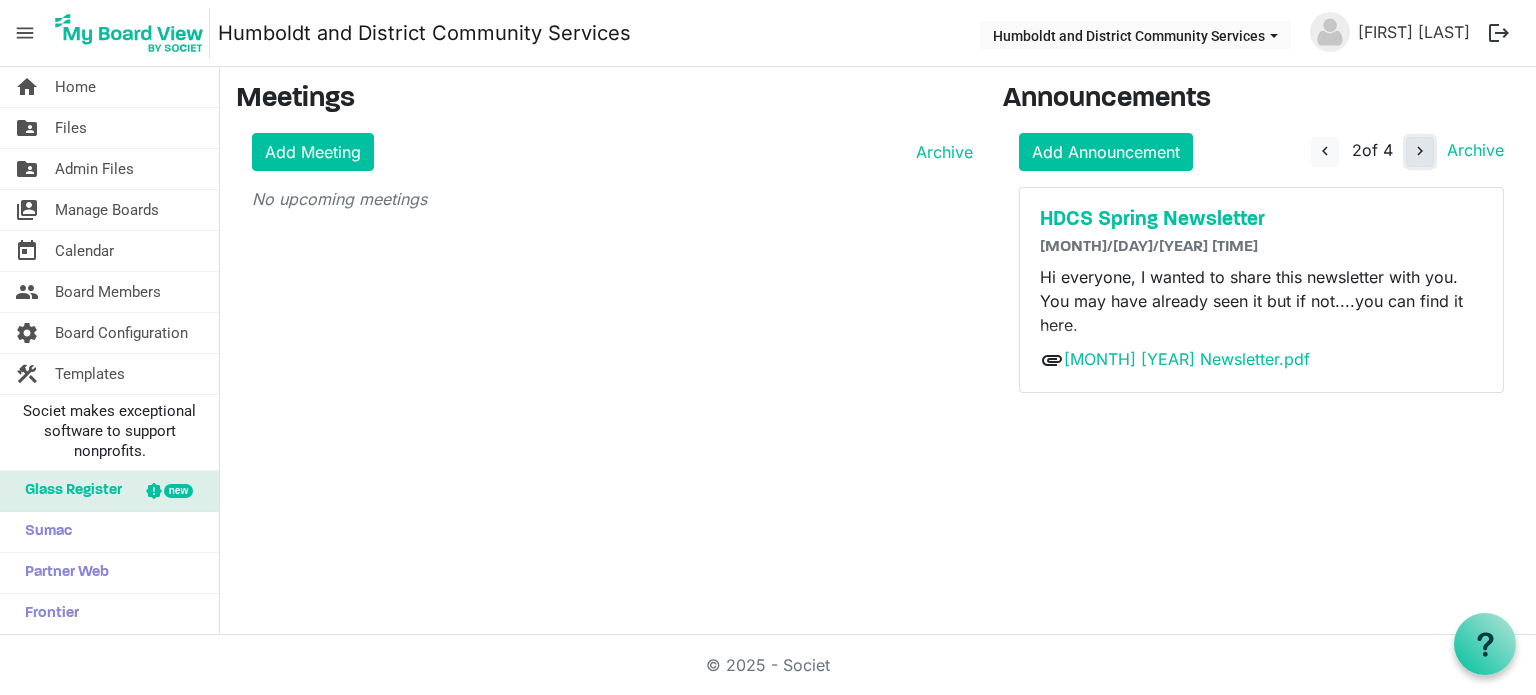 click on "navigate_next" at bounding box center [1420, 151] 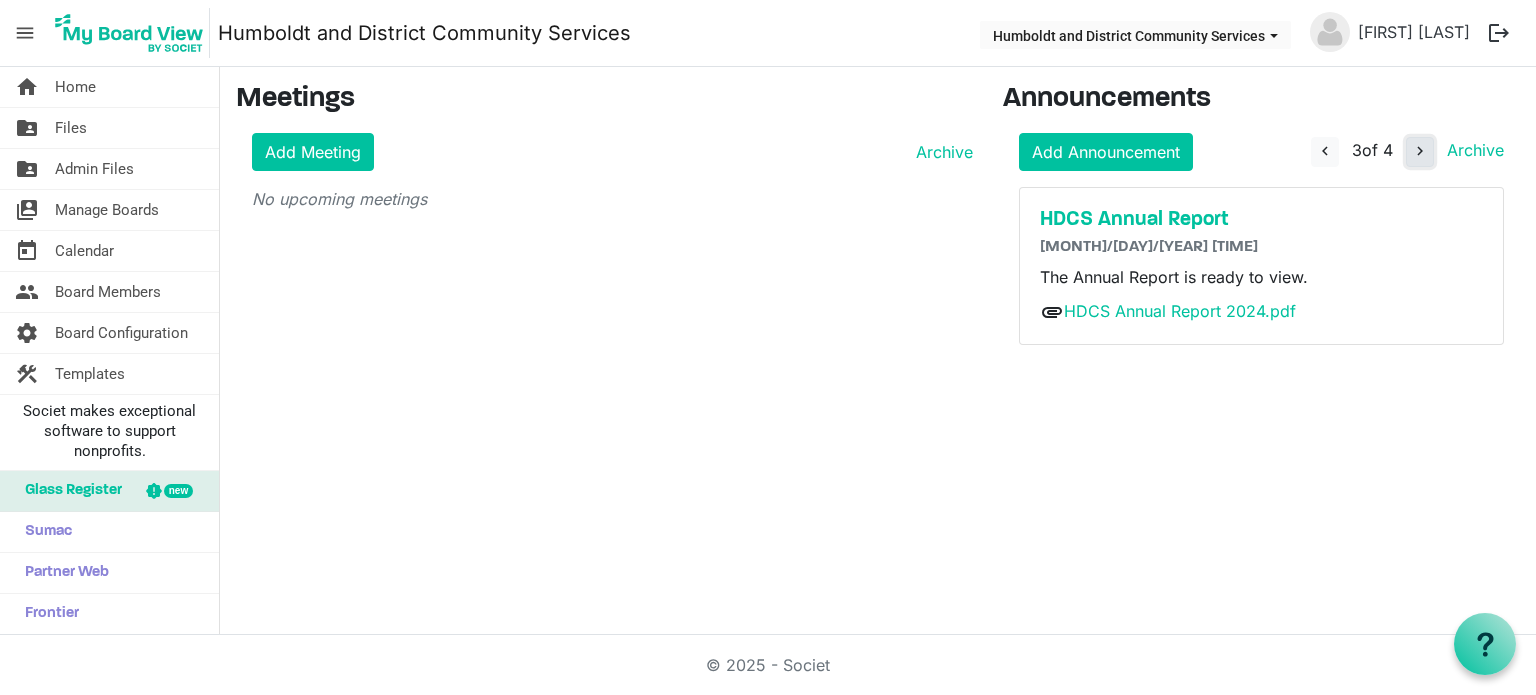 click on "navigate_next" at bounding box center (1420, 151) 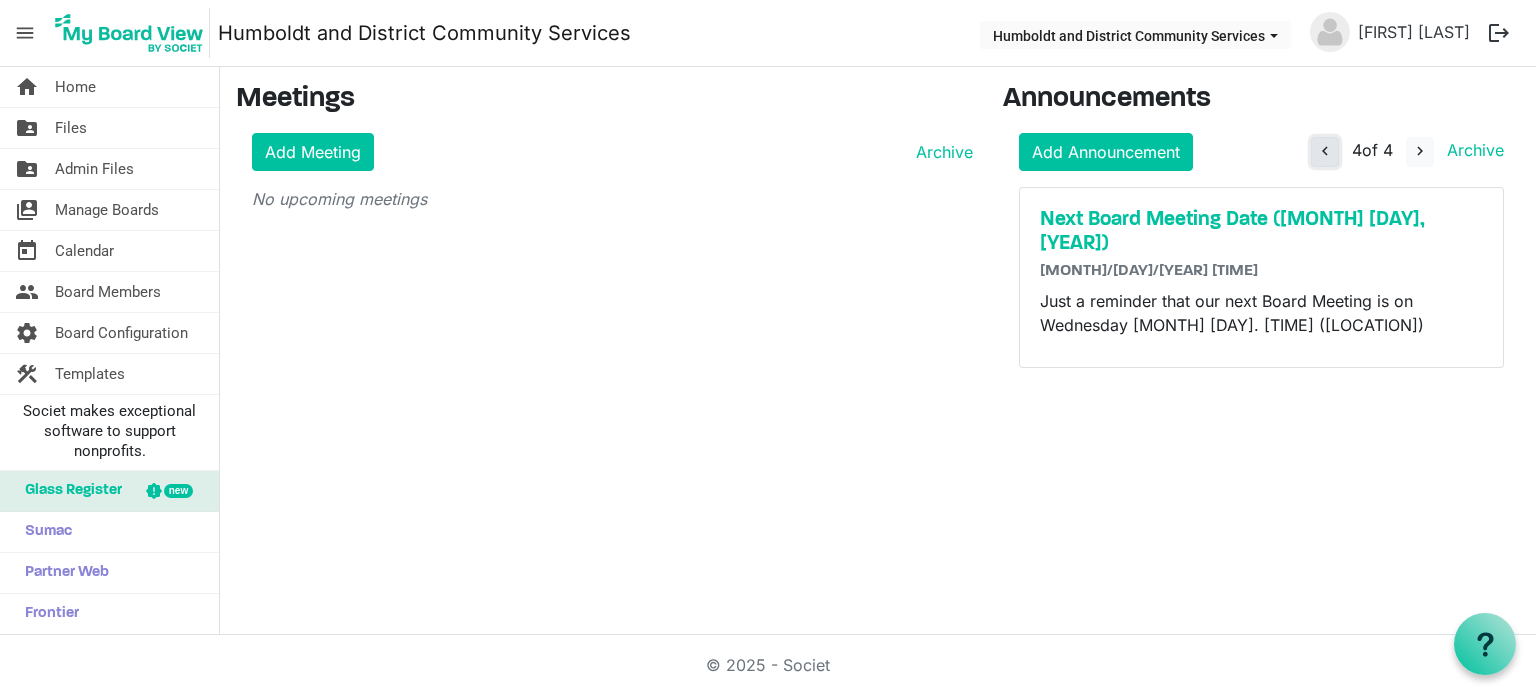 click on "navigate_before" at bounding box center (1325, 151) 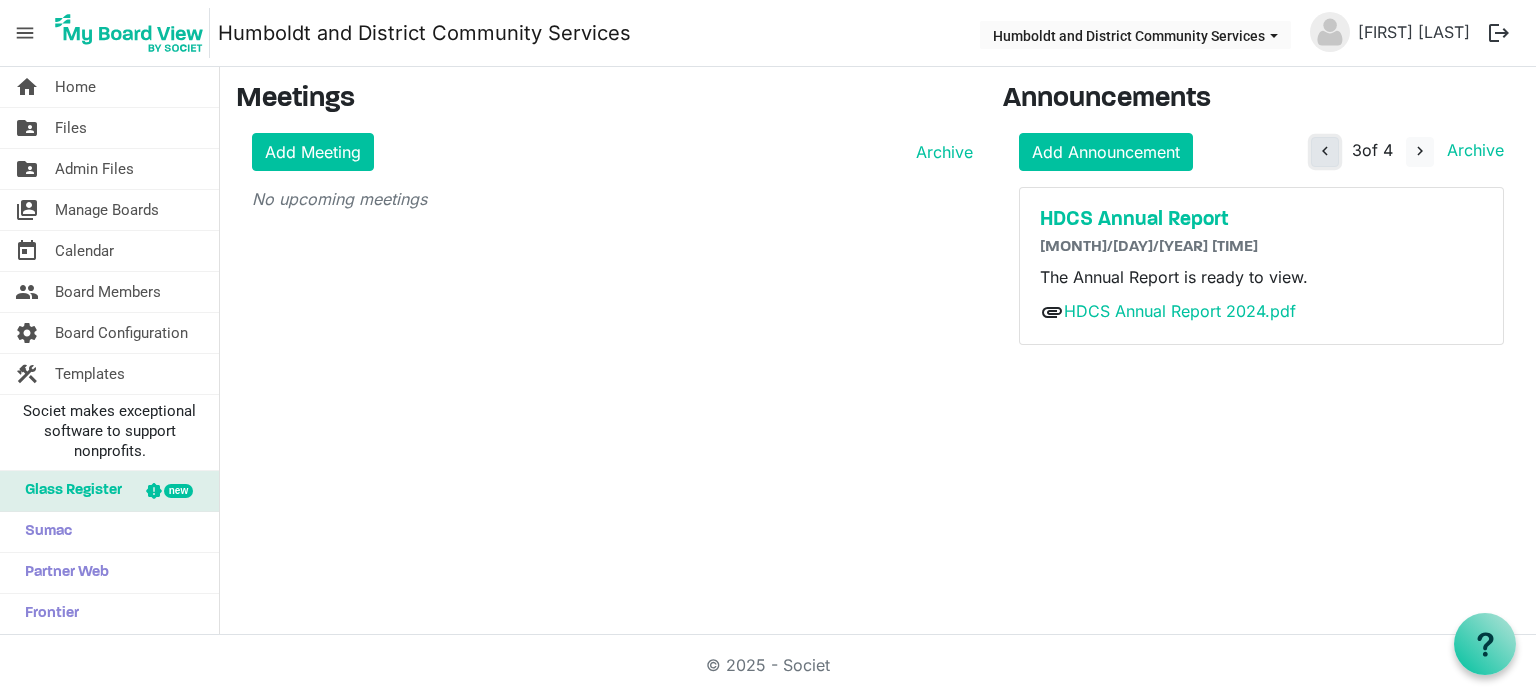 click on "navigate_before" at bounding box center [1325, 151] 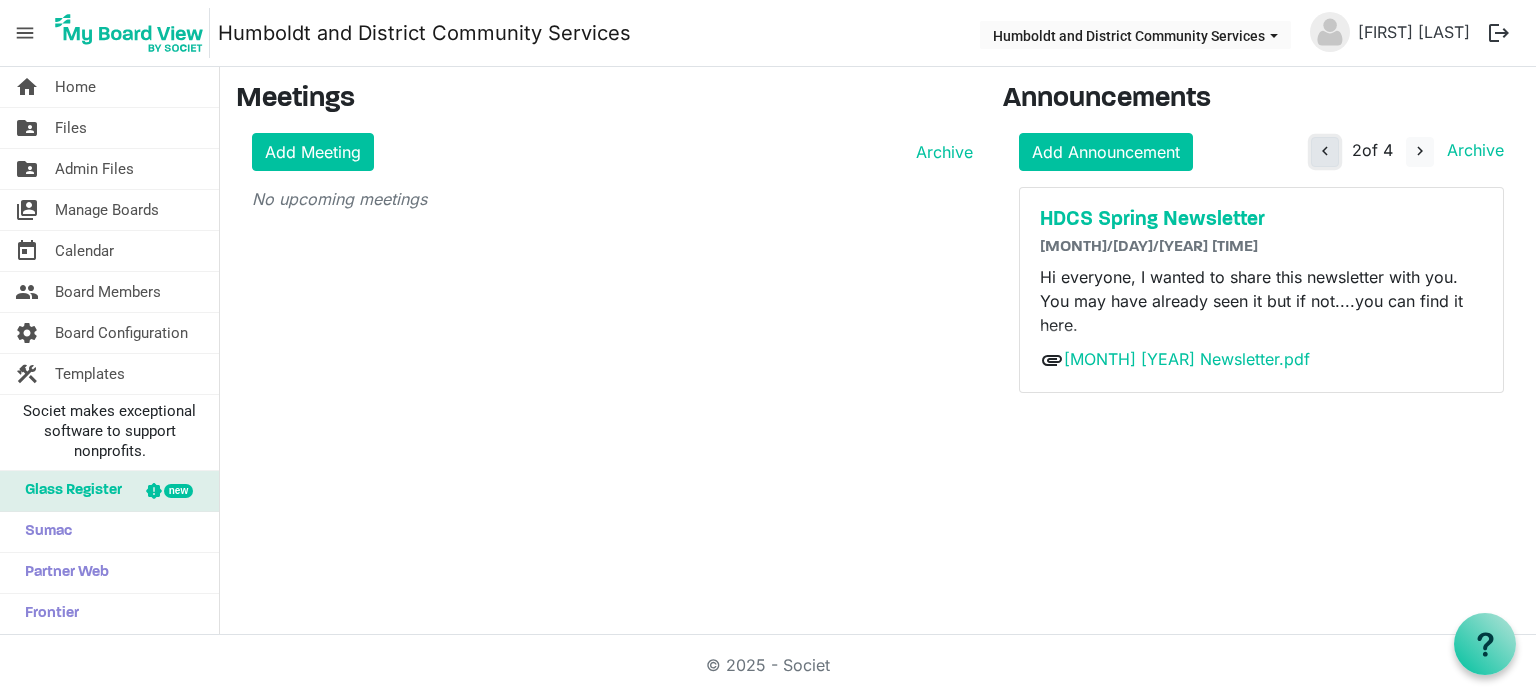 click on "navigate_before" at bounding box center (1325, 151) 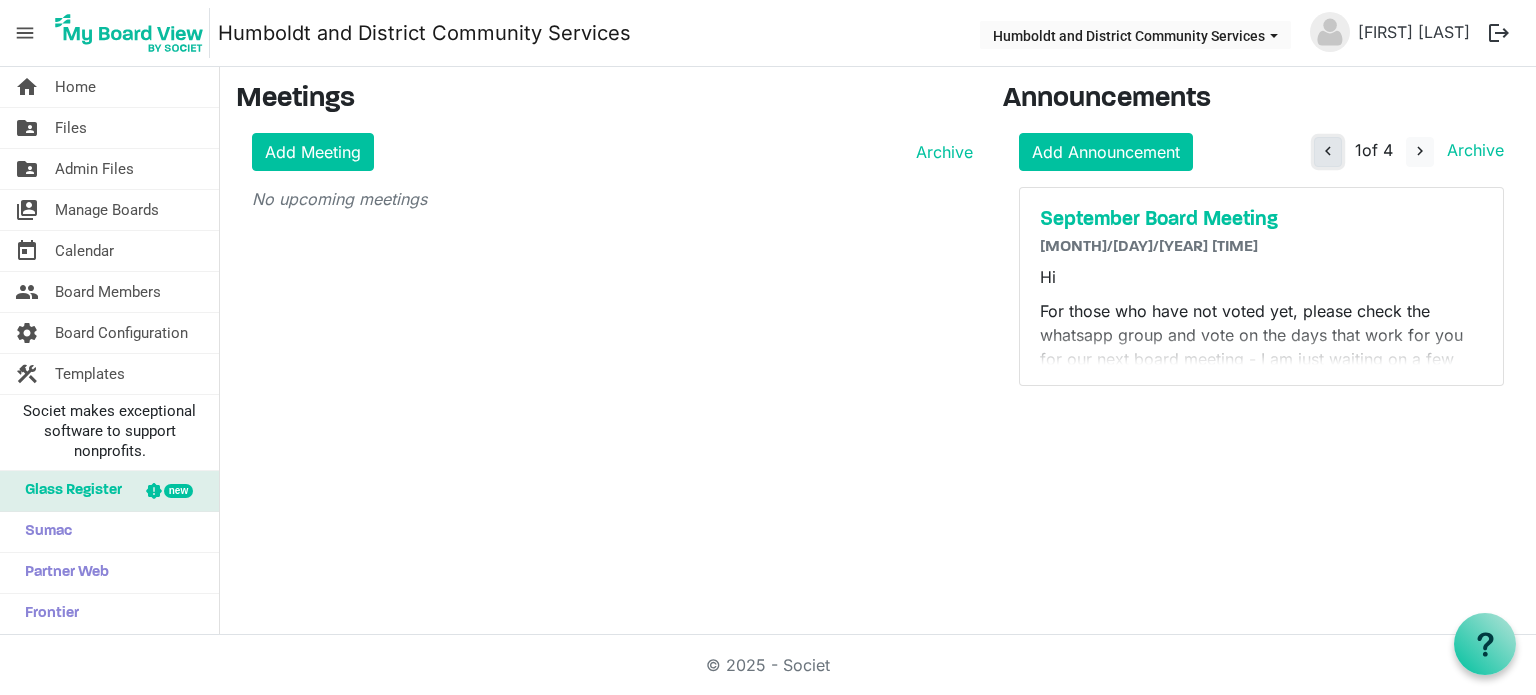 click on "navigate_before" at bounding box center (1328, 151) 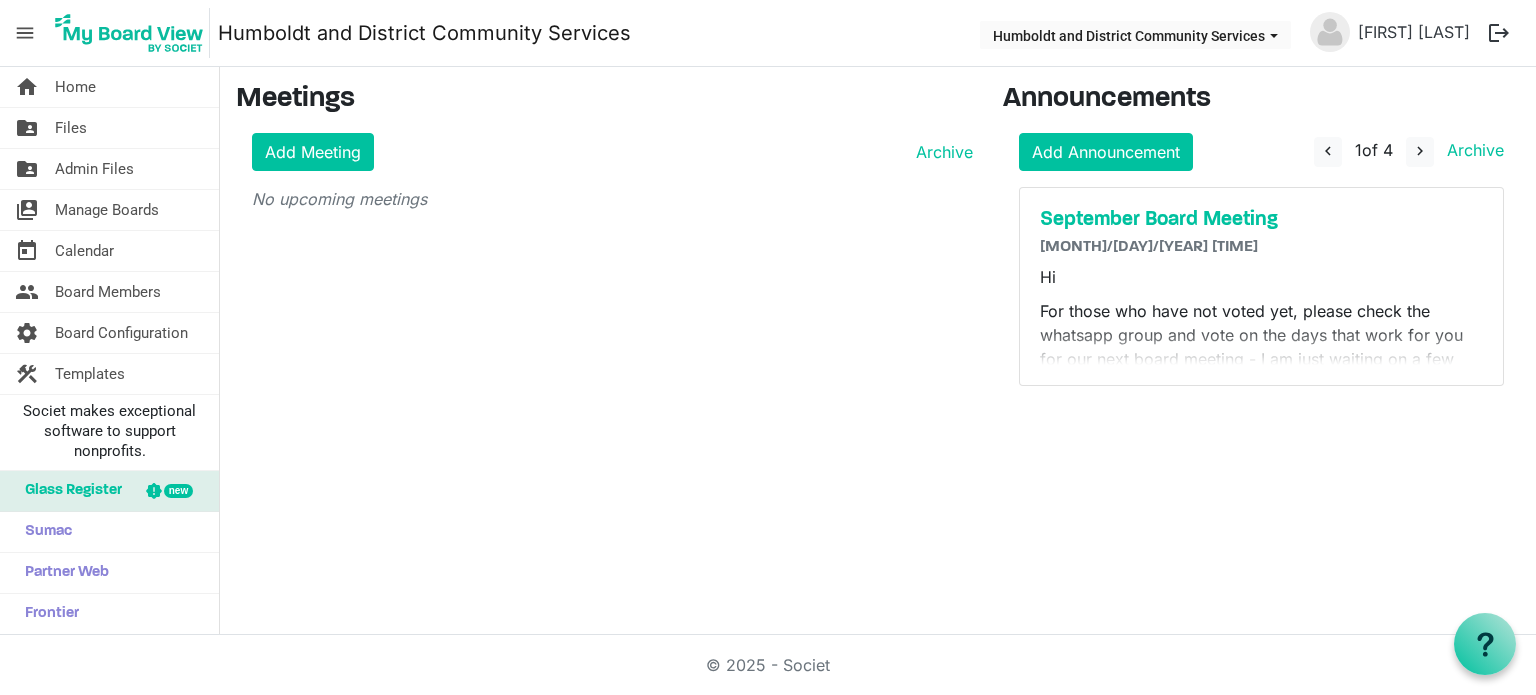 click on "For those who have not voted yet, please check the whatsapp group and vote on the days that work for you for our next board meeting - I am just waiting on a few more and then I will confirm the meeting date." at bounding box center (1262, 347) 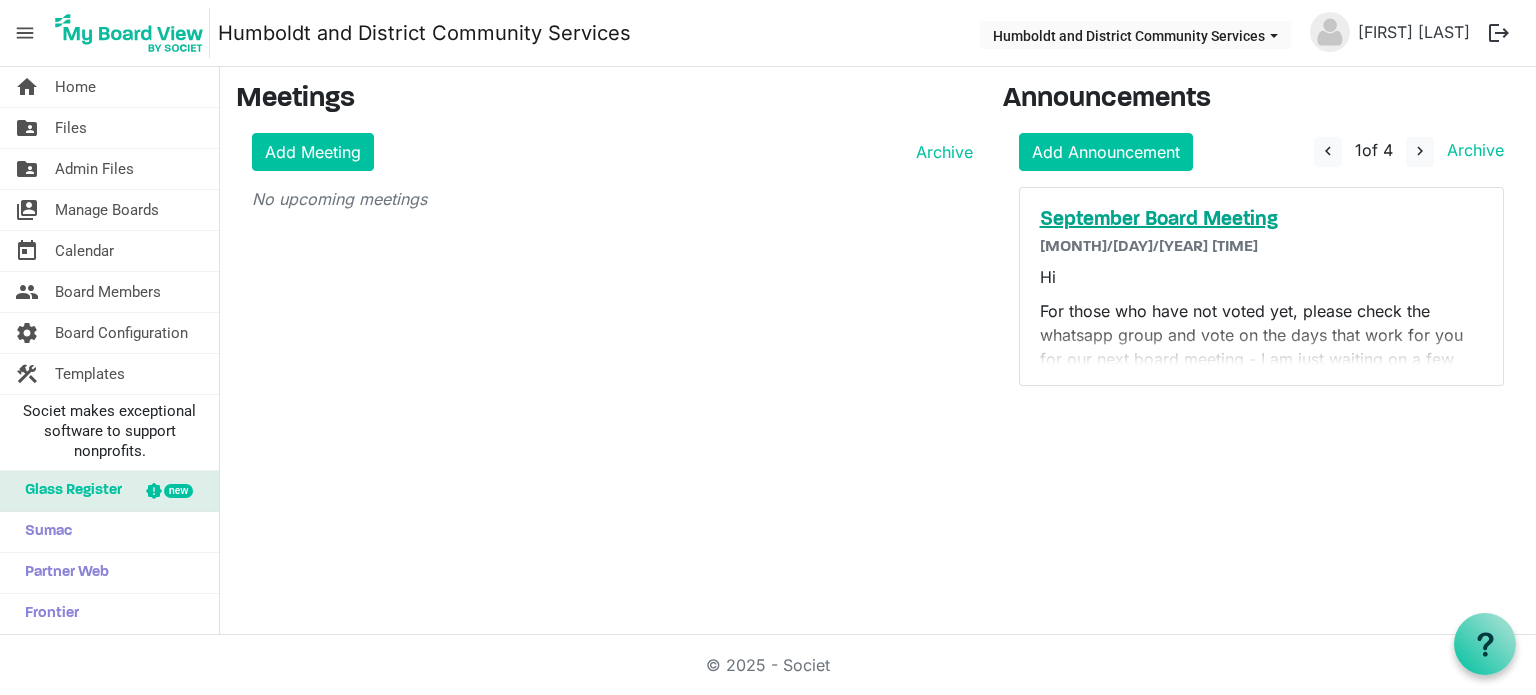 click on "September Board Meeting" at bounding box center (1262, 220) 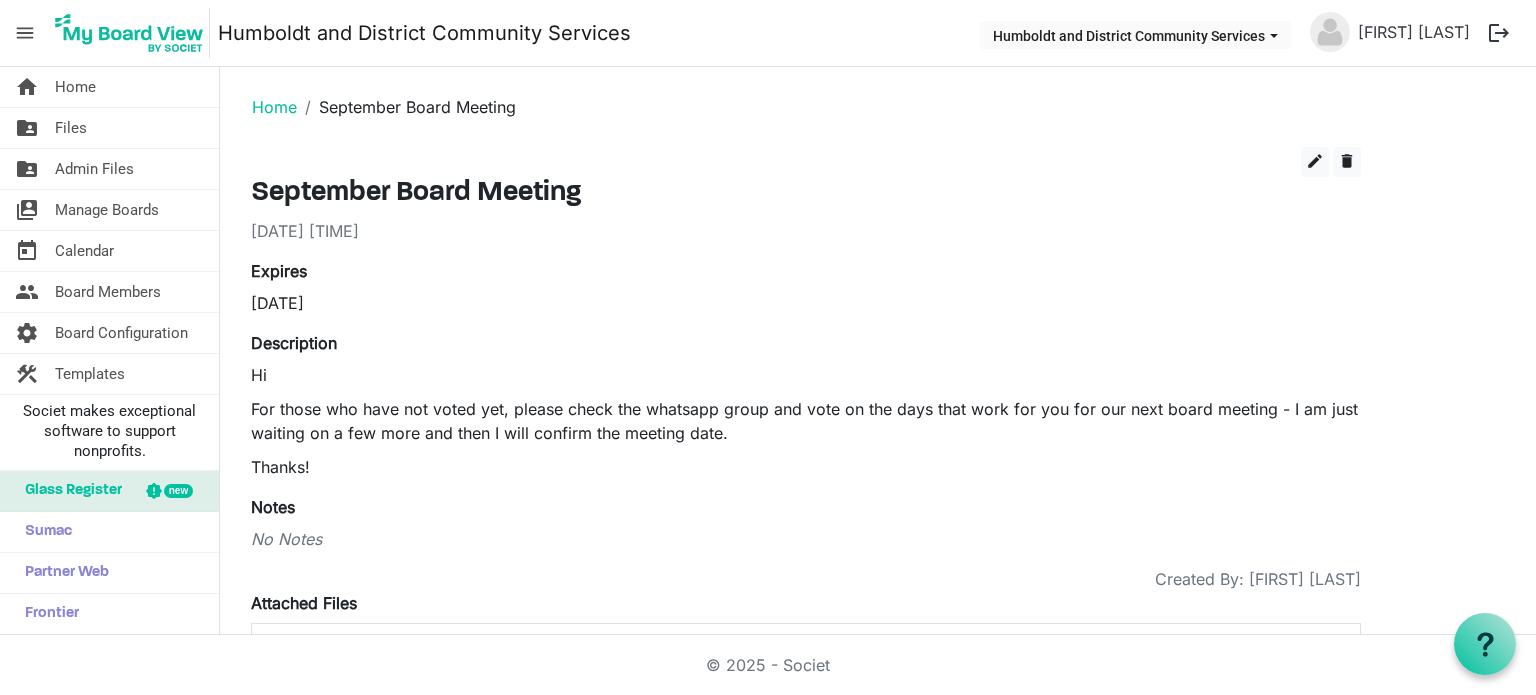 scroll, scrollTop: 0, scrollLeft: 0, axis: both 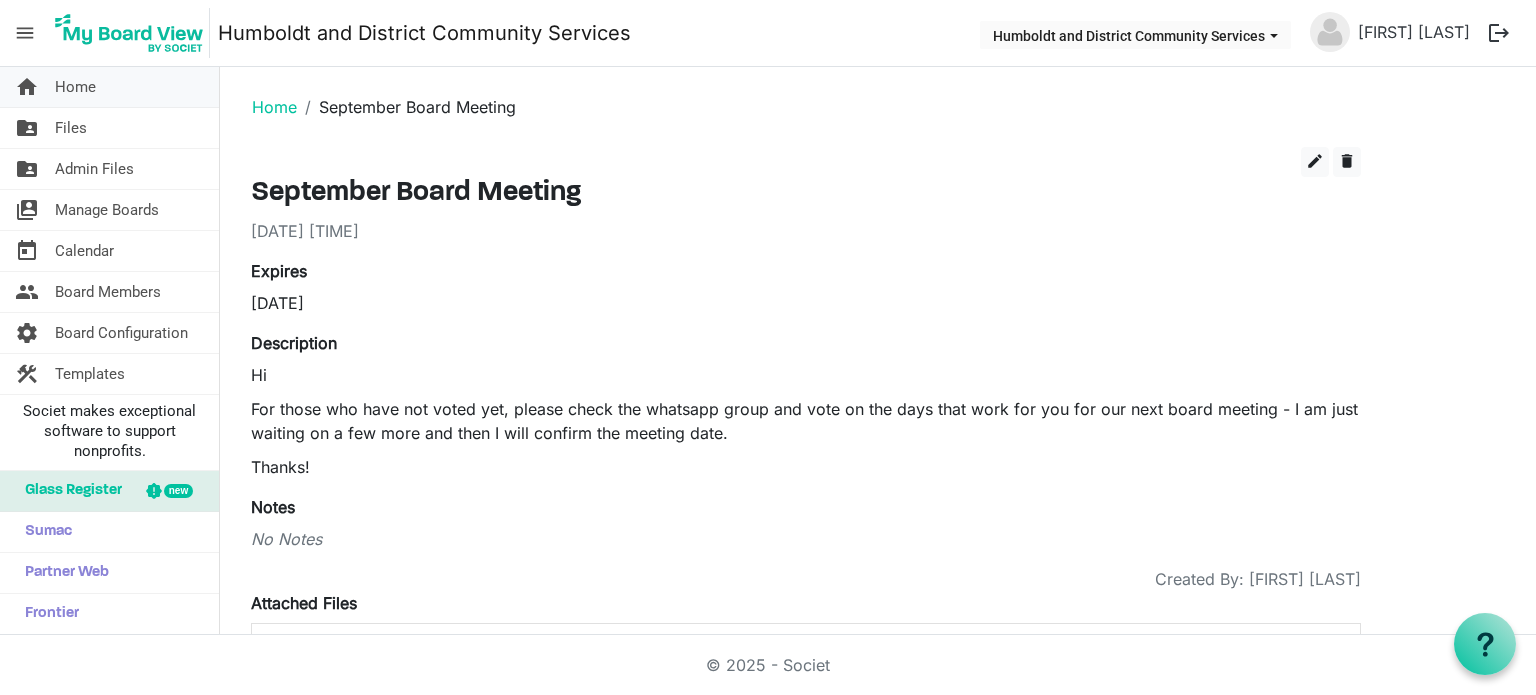 click on "Home" at bounding box center (75, 87) 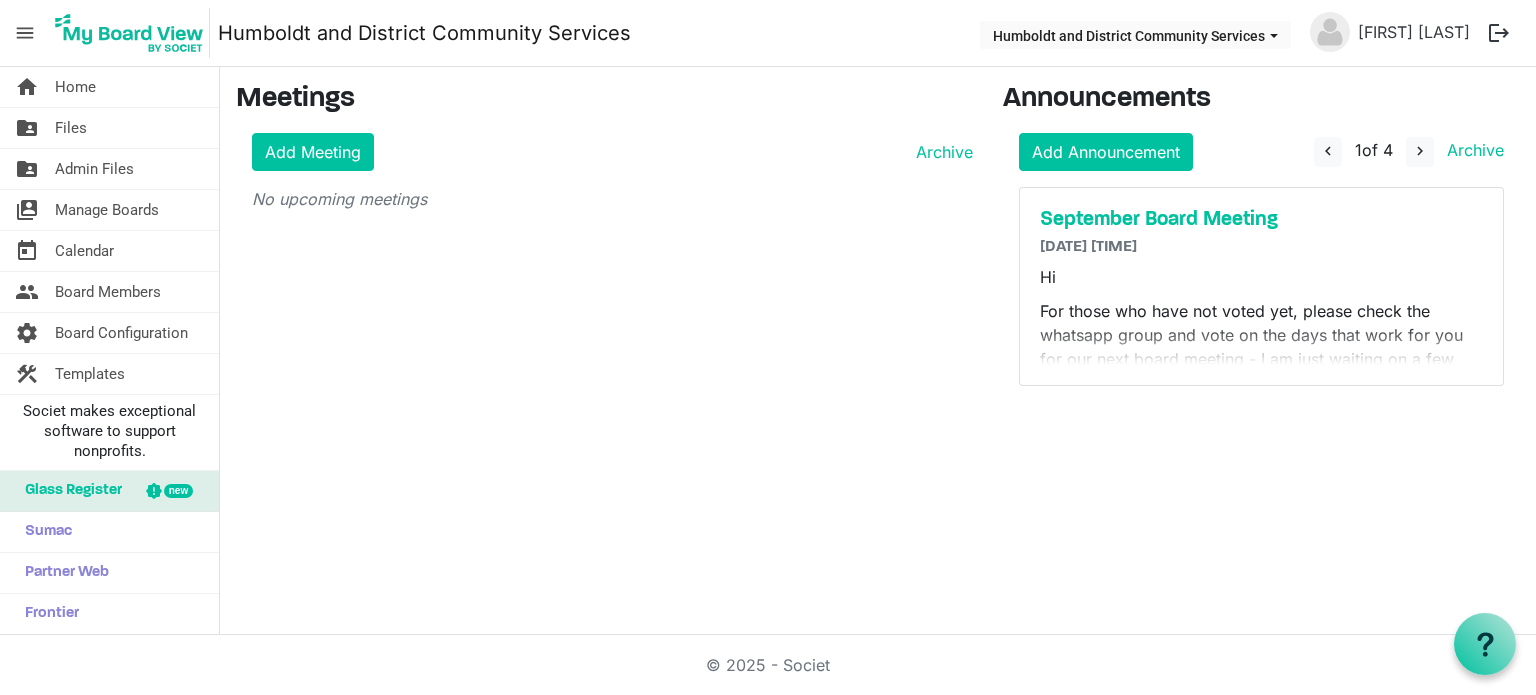 scroll, scrollTop: 0, scrollLeft: 0, axis: both 